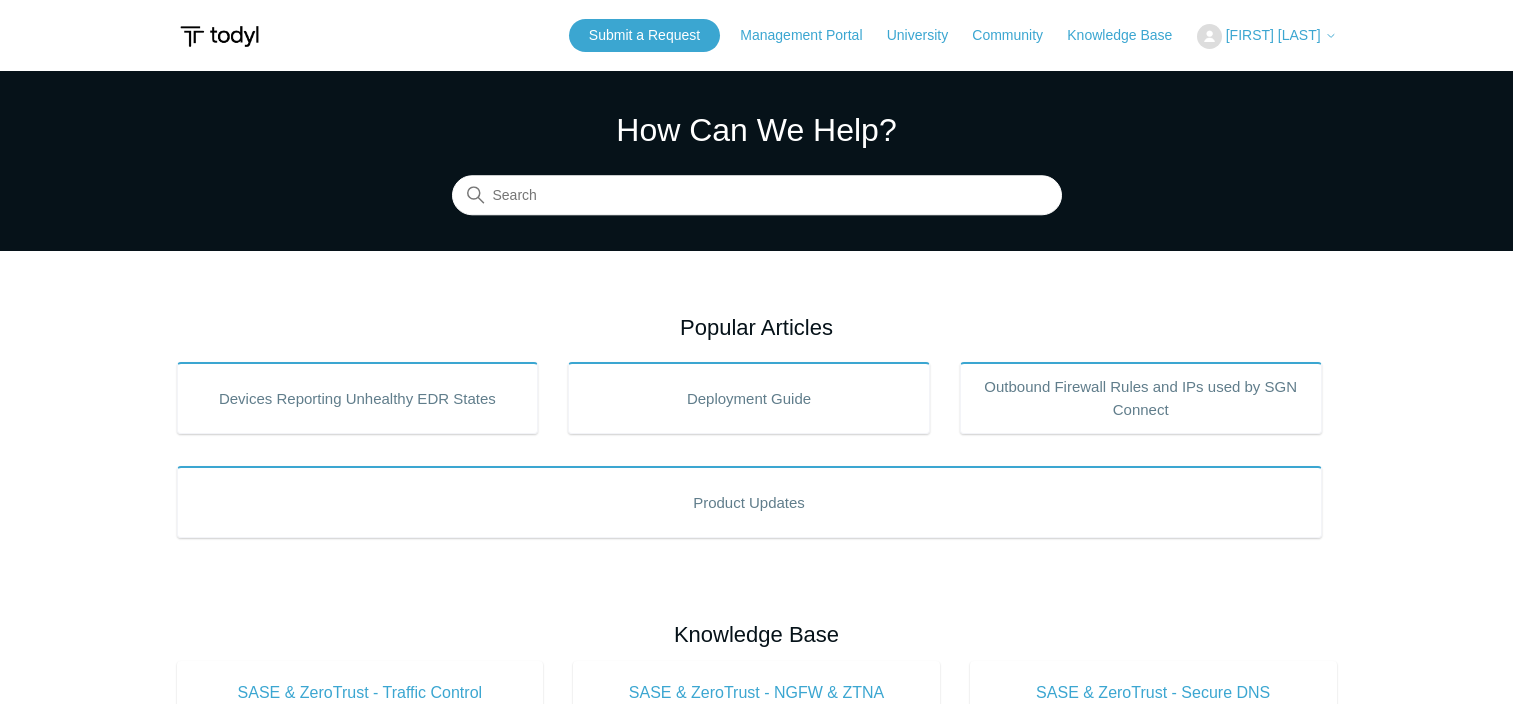 scroll, scrollTop: 0, scrollLeft: 0, axis: both 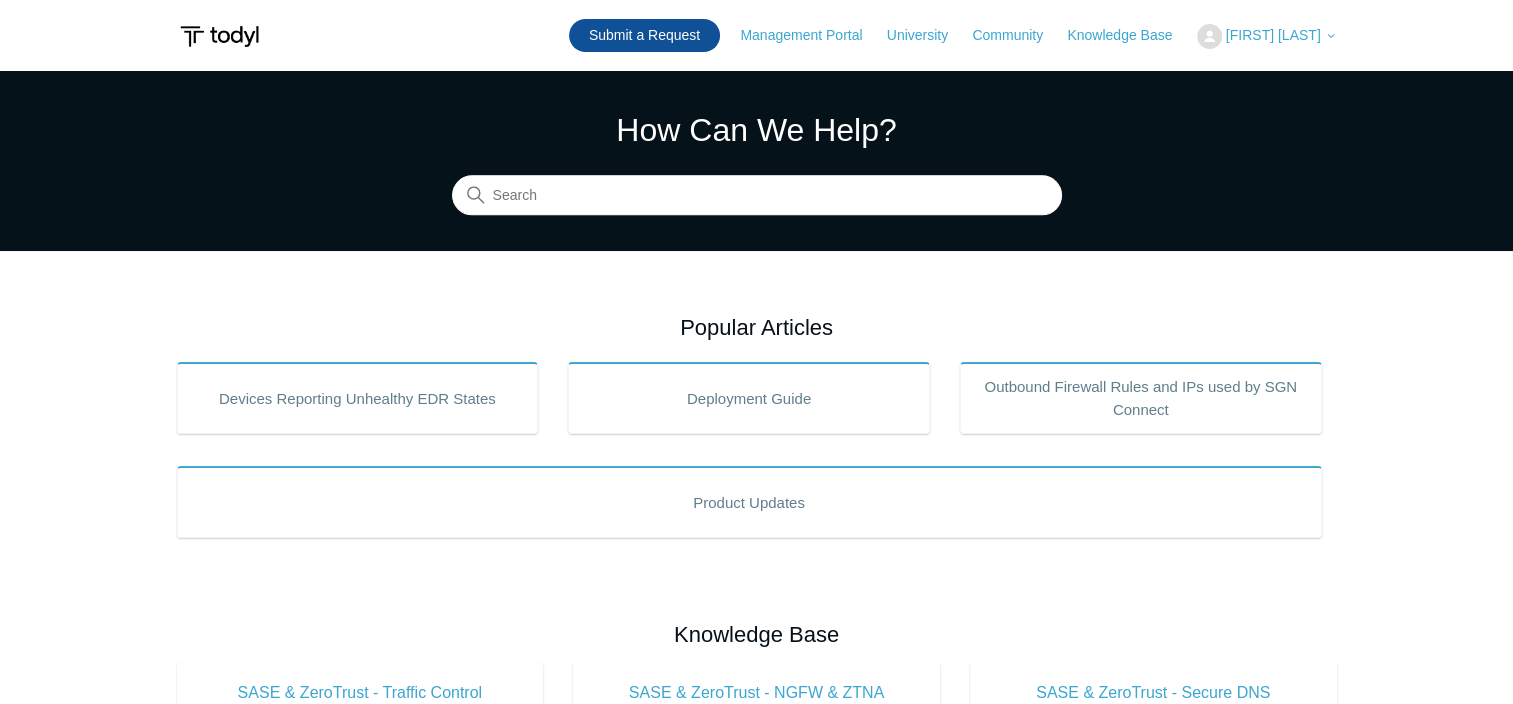 click on "Submit a Request" at bounding box center [644, 35] 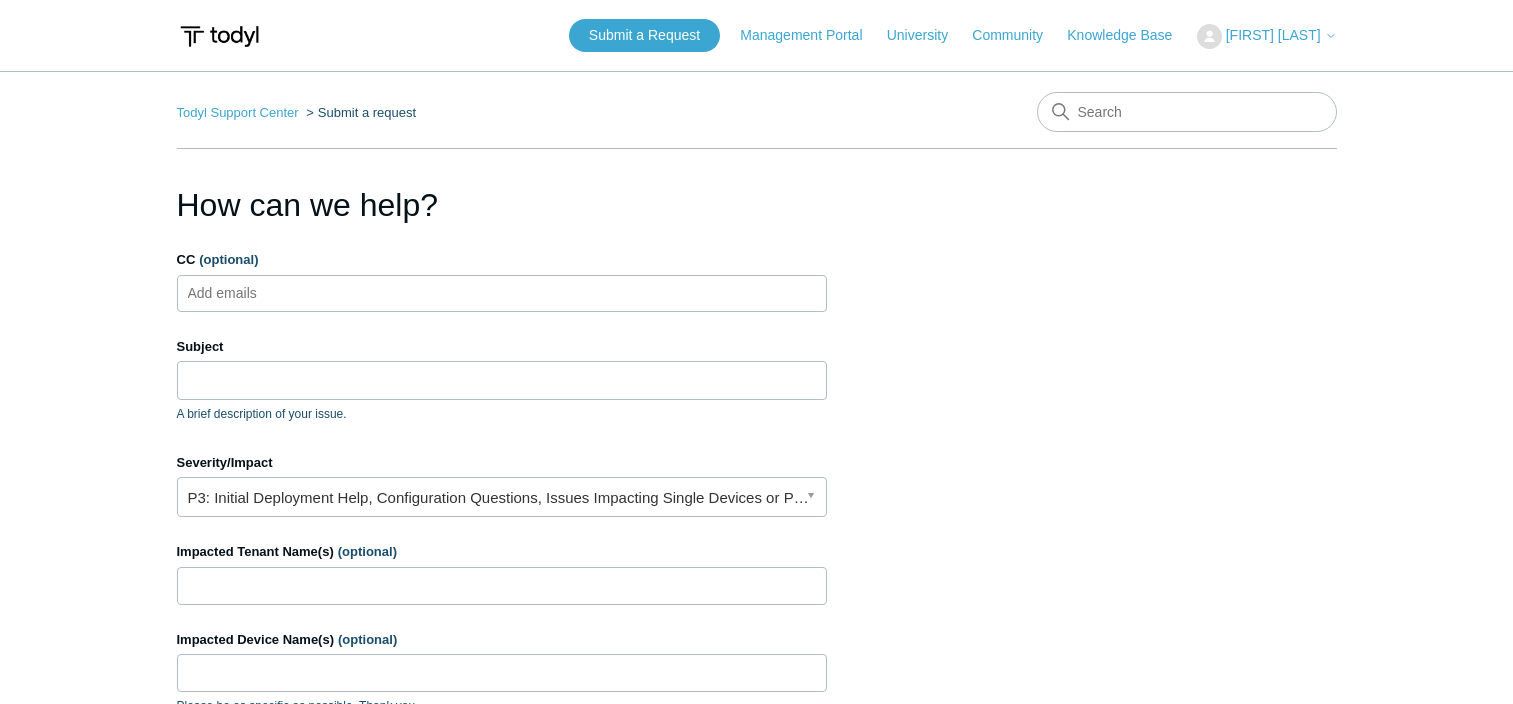 scroll, scrollTop: 0, scrollLeft: 0, axis: both 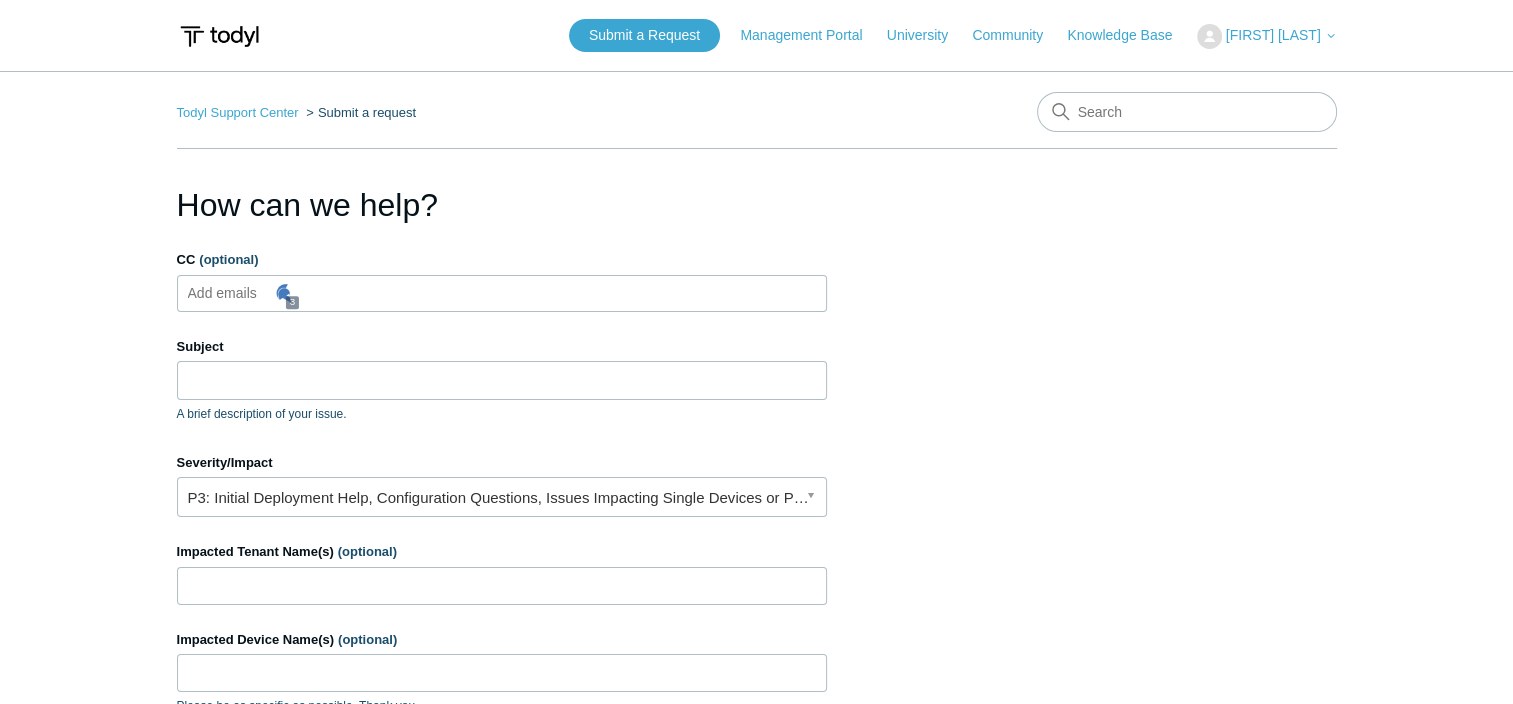 type on "jeffs@[EMAIL]" 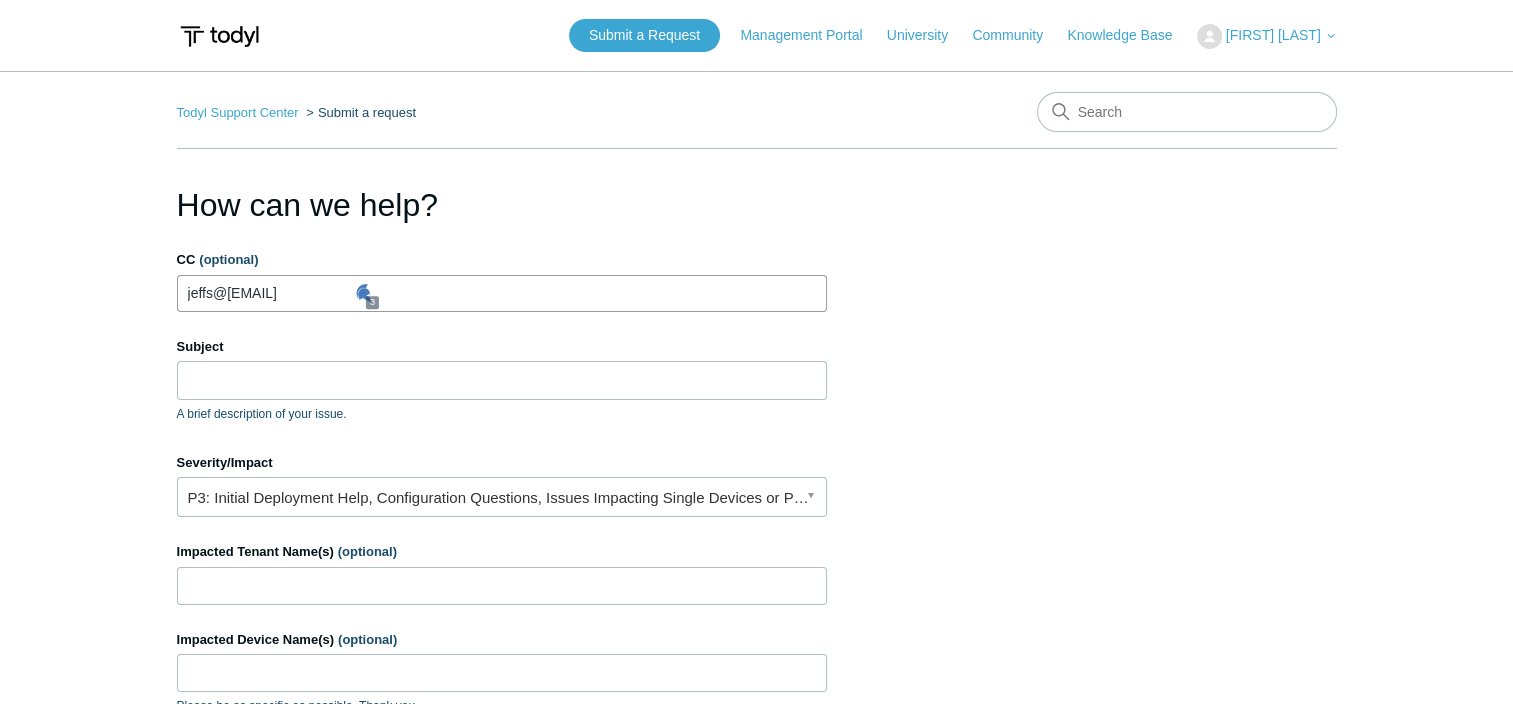 drag, startPoint x: 342, startPoint y: 289, endPoint x: 48, endPoint y: 319, distance: 295.52664 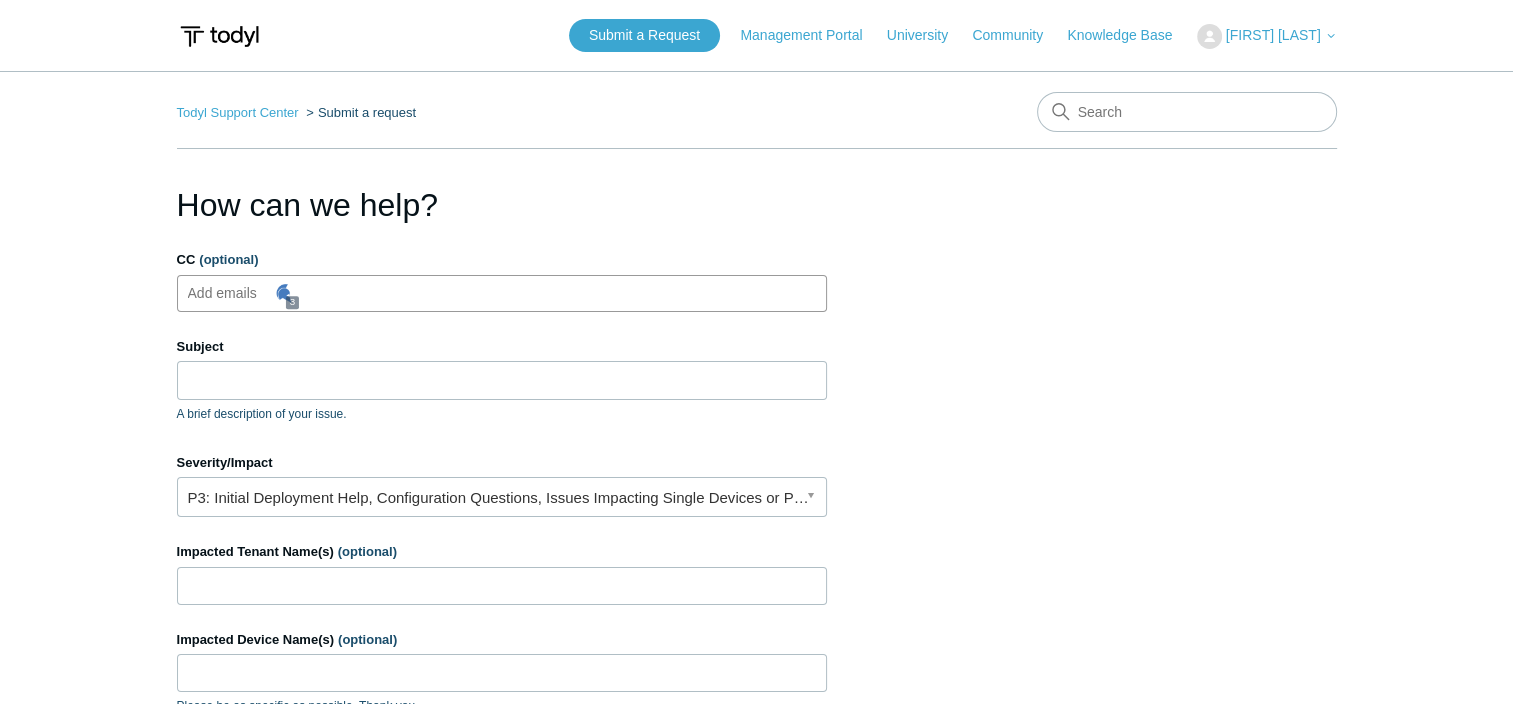 type 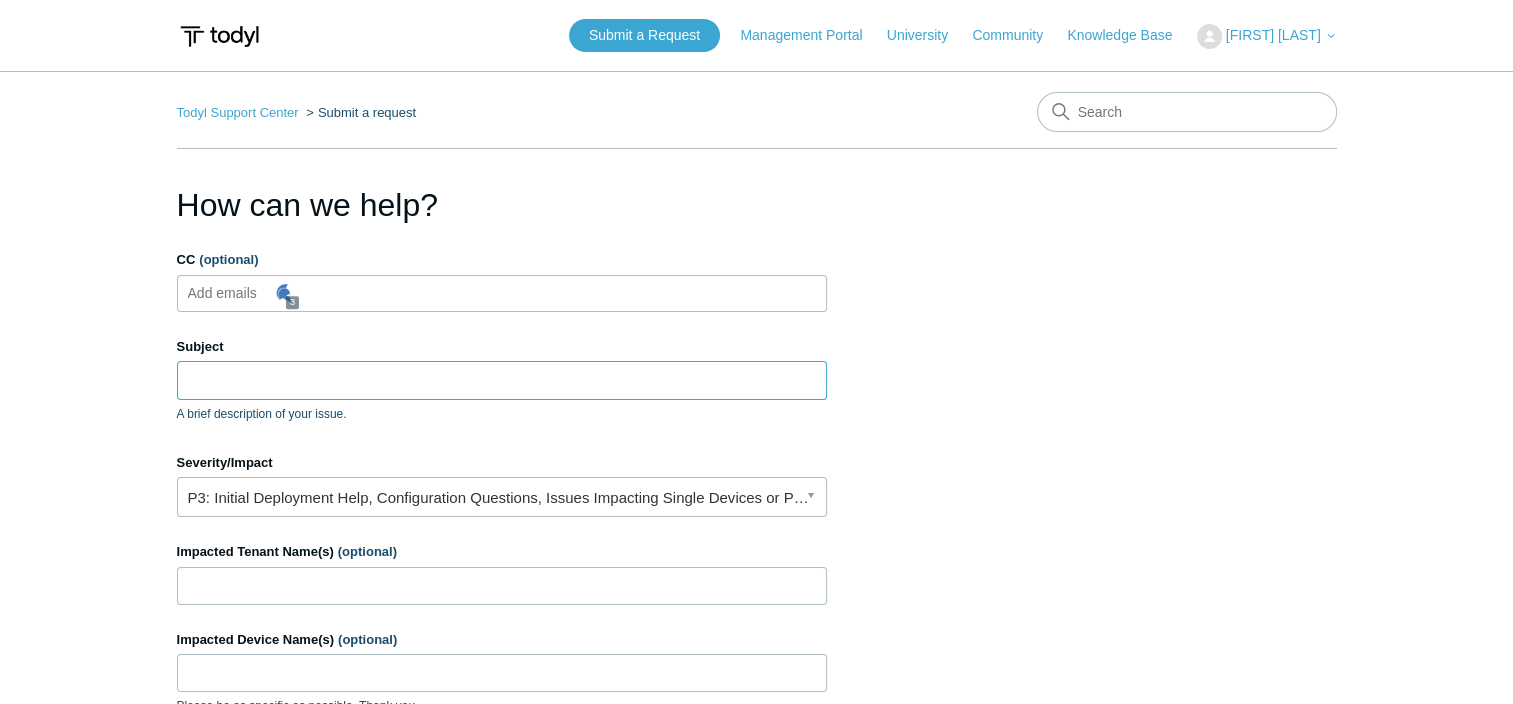 click on "Subject" at bounding box center [502, 380] 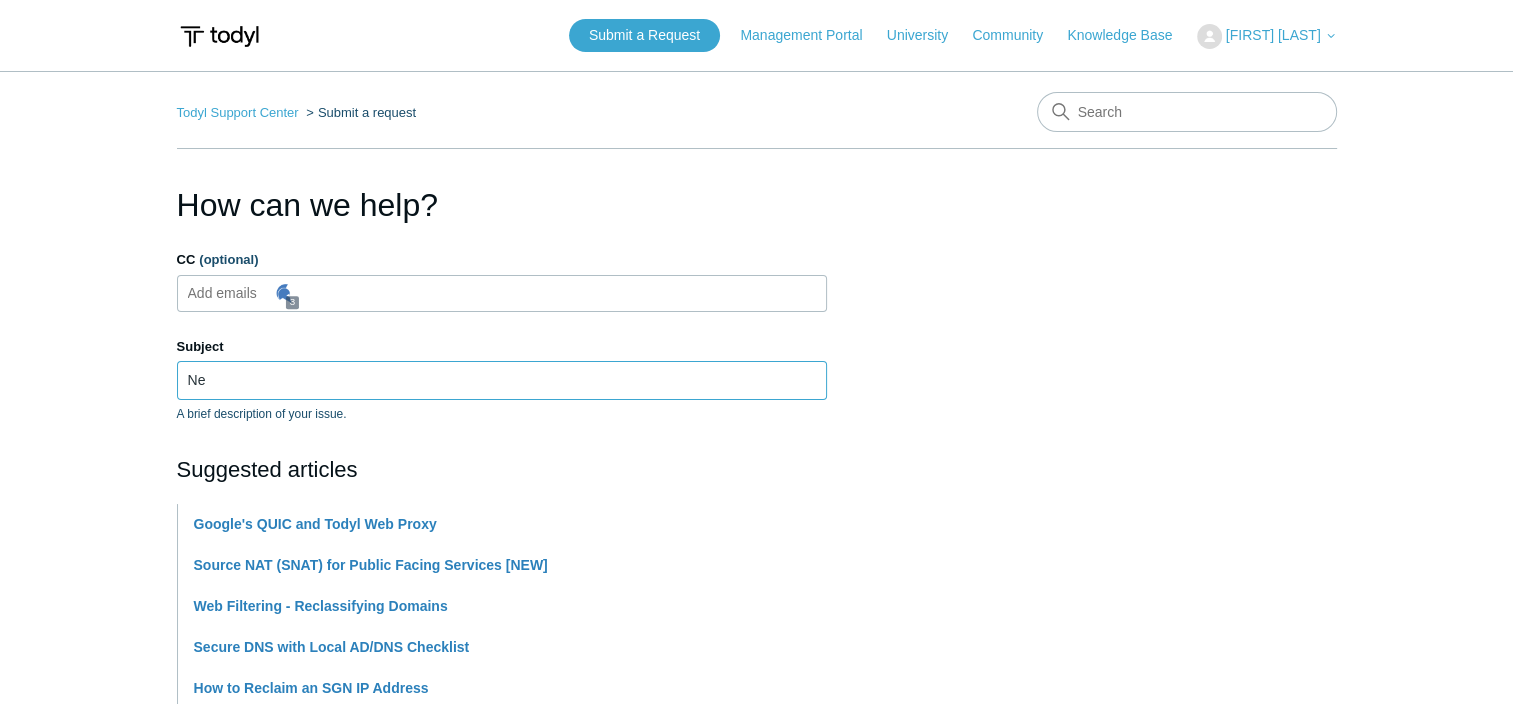 type on "N" 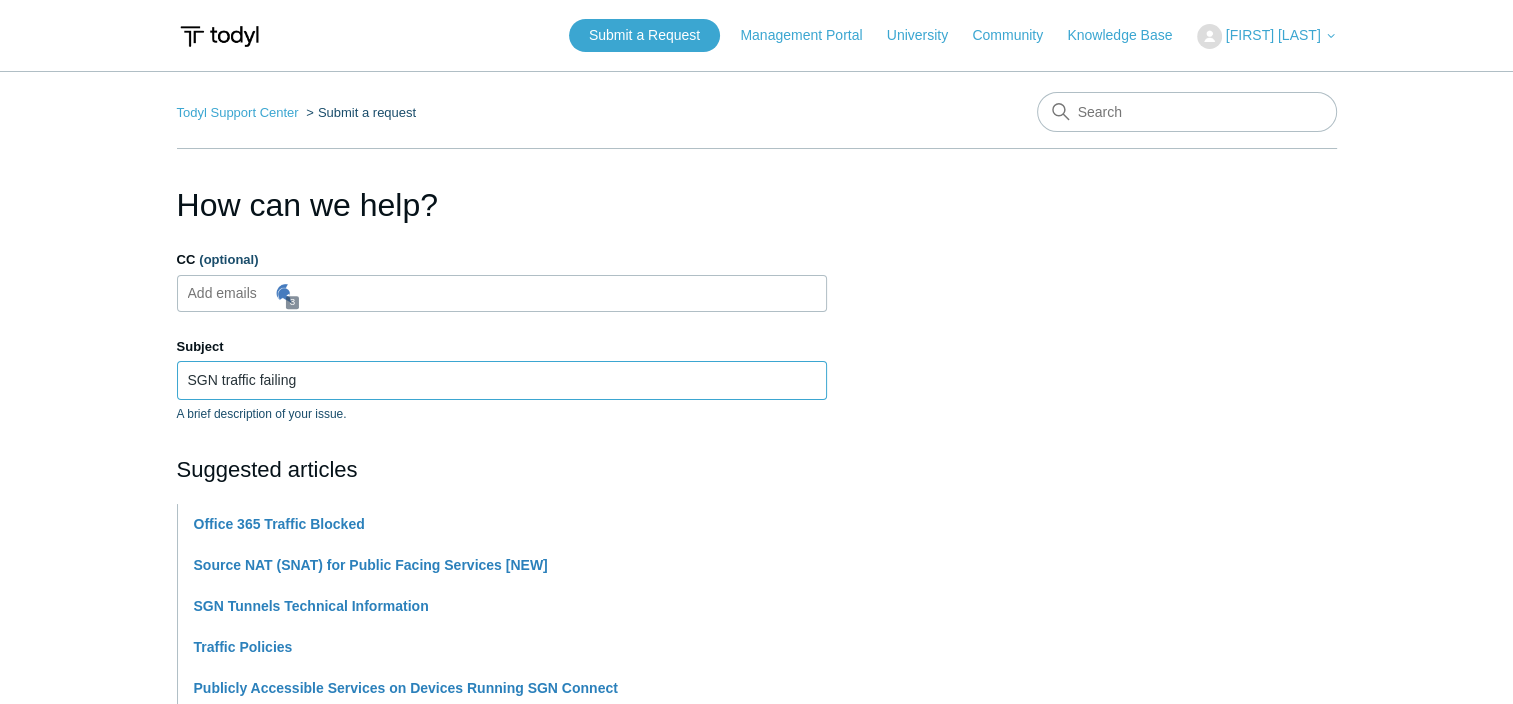 type on "SGN traffic failing" 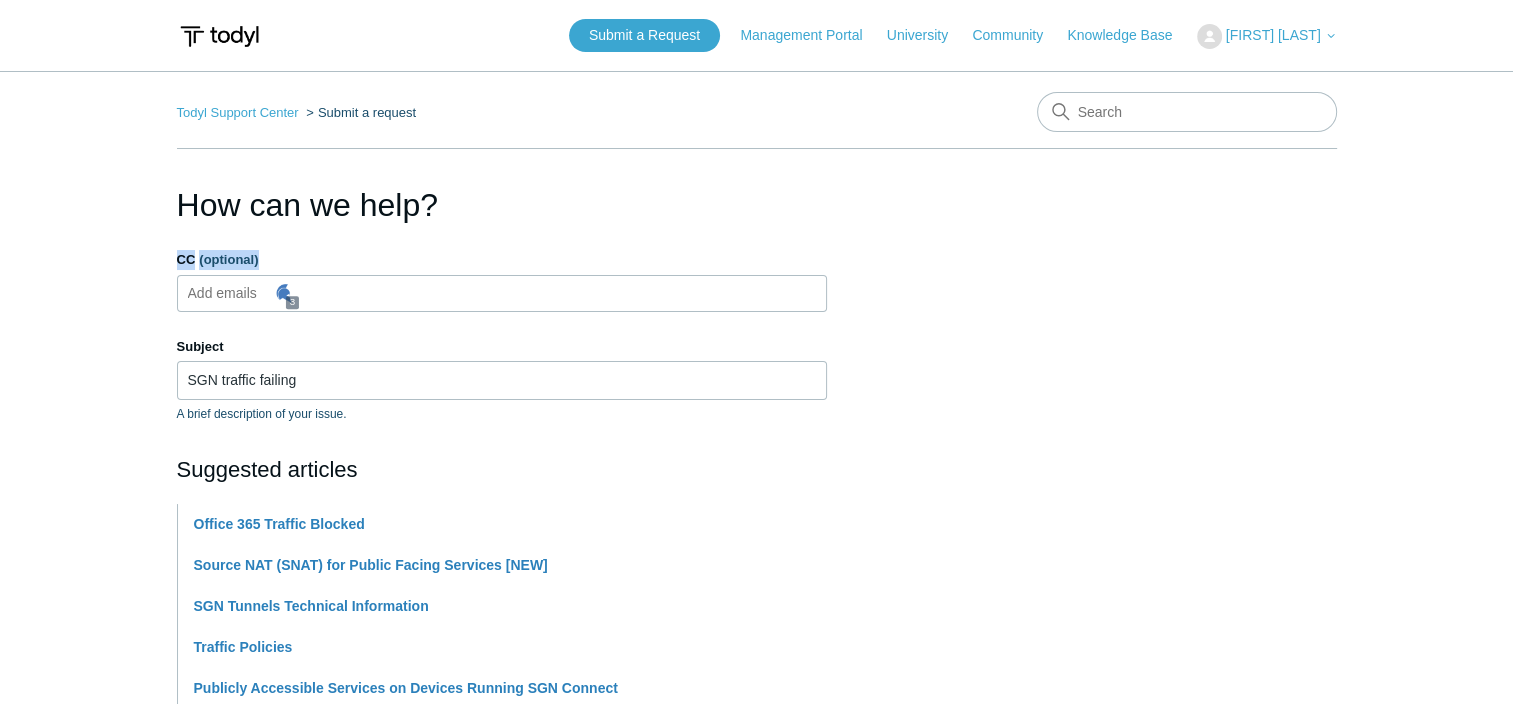 drag, startPoint x: 1512, startPoint y: 188, endPoint x: 1525, endPoint y: 232, distance: 45.88028 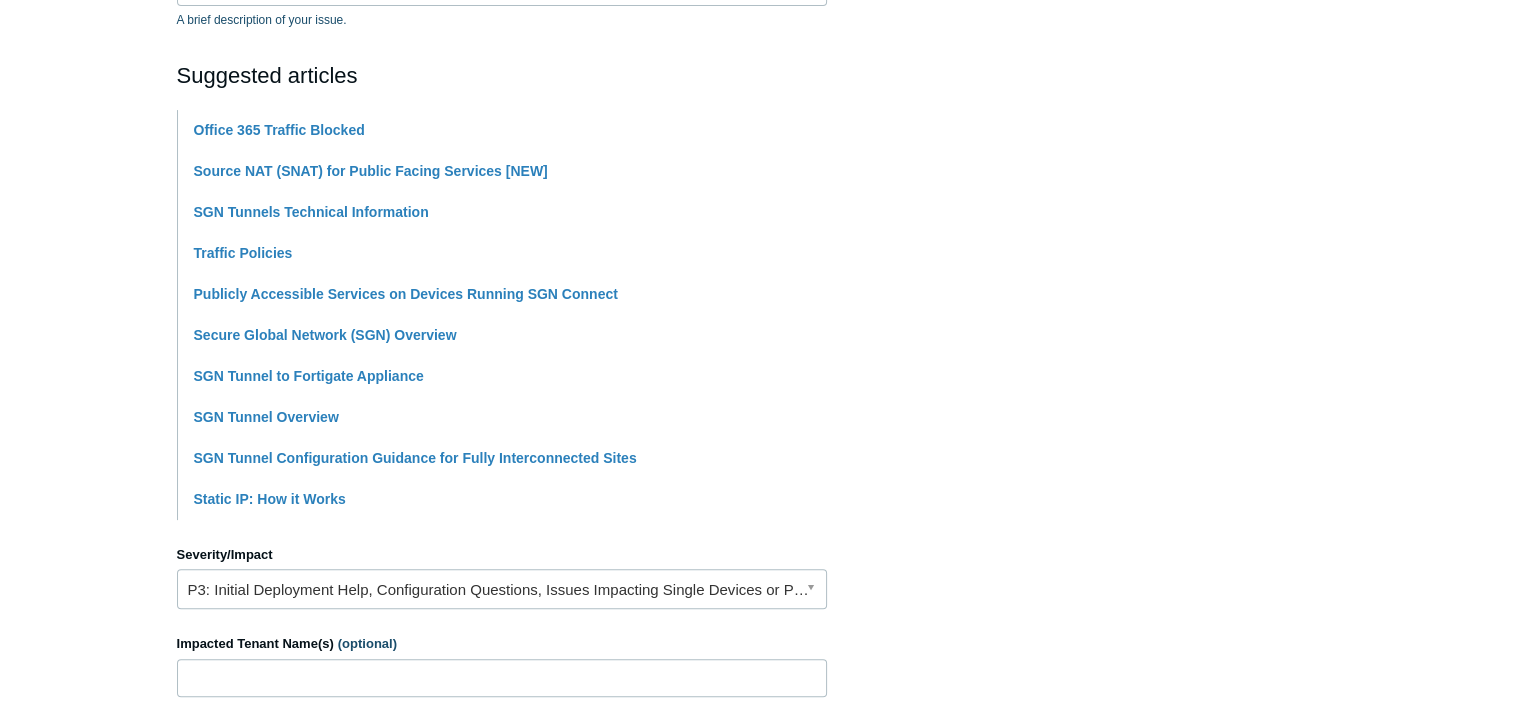scroll, scrollTop: 583, scrollLeft: 0, axis: vertical 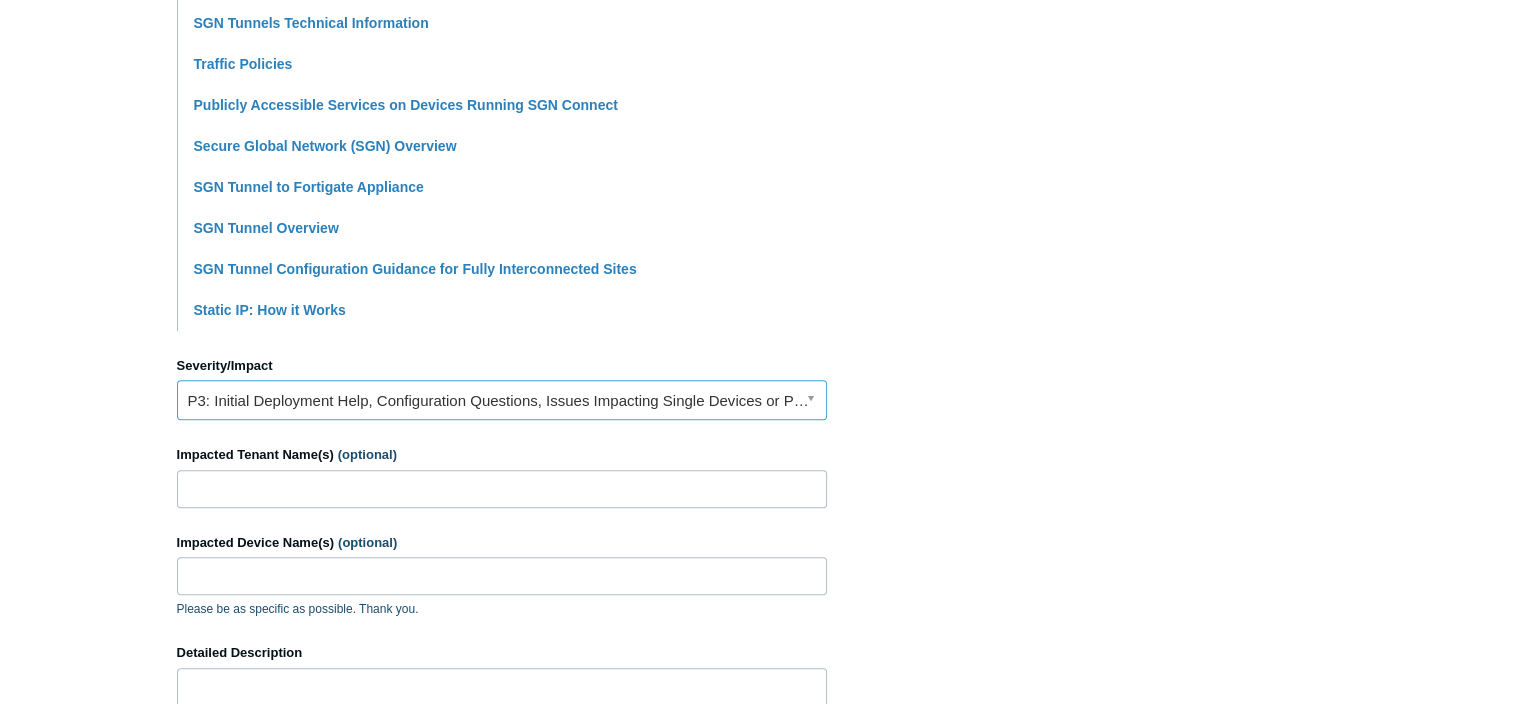 click on "P3: Initial Deployment Help, Configuration Questions, Issues Impacting Single Devices or Past Outage Investigation" at bounding box center [502, 400] 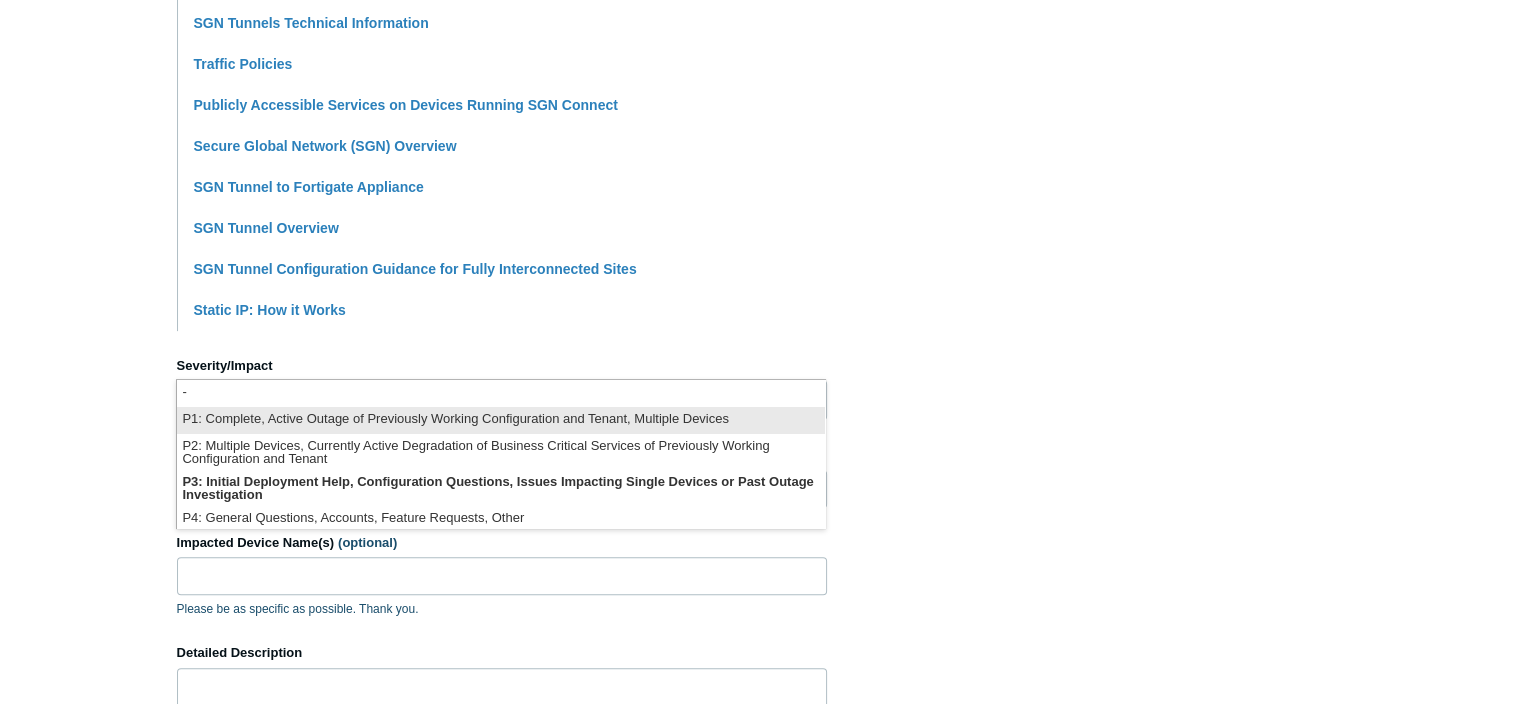click on "P1: Complete, Active Outage of Previously Working Configuration and Tenant, Multiple Devices" at bounding box center (501, 420) 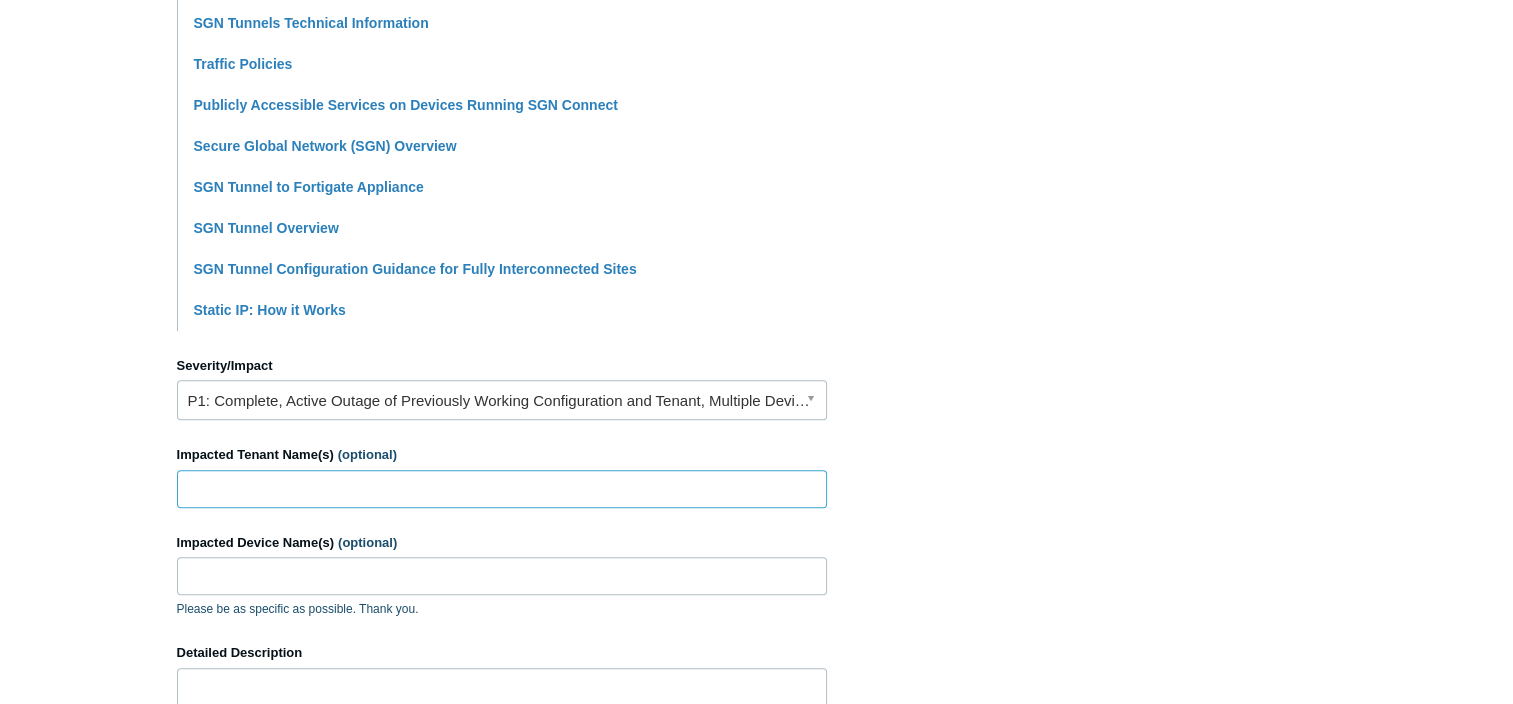 click on "Impacted Tenant Name(s) (optional)" at bounding box center [502, 489] 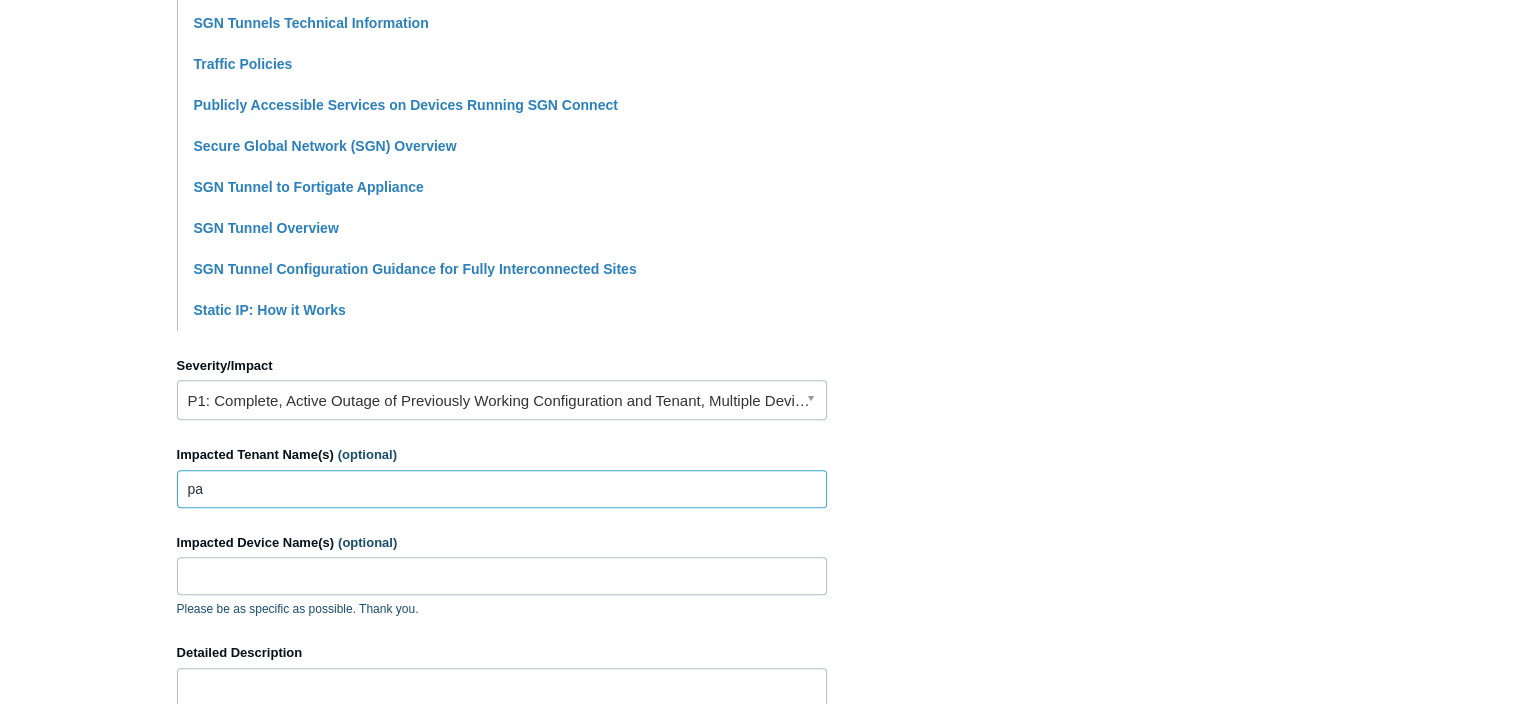 type on "p" 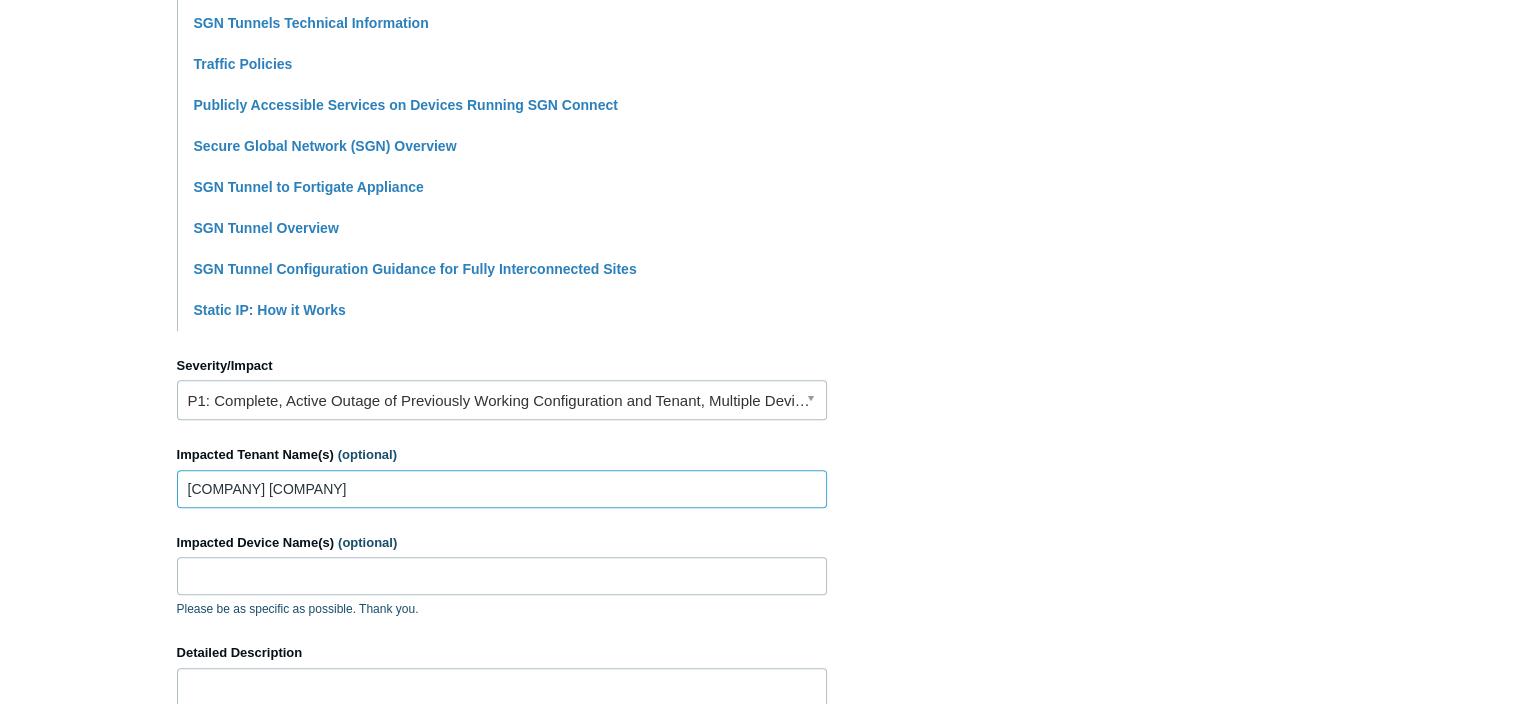 type on "[COMPANY] [COMPANY]" 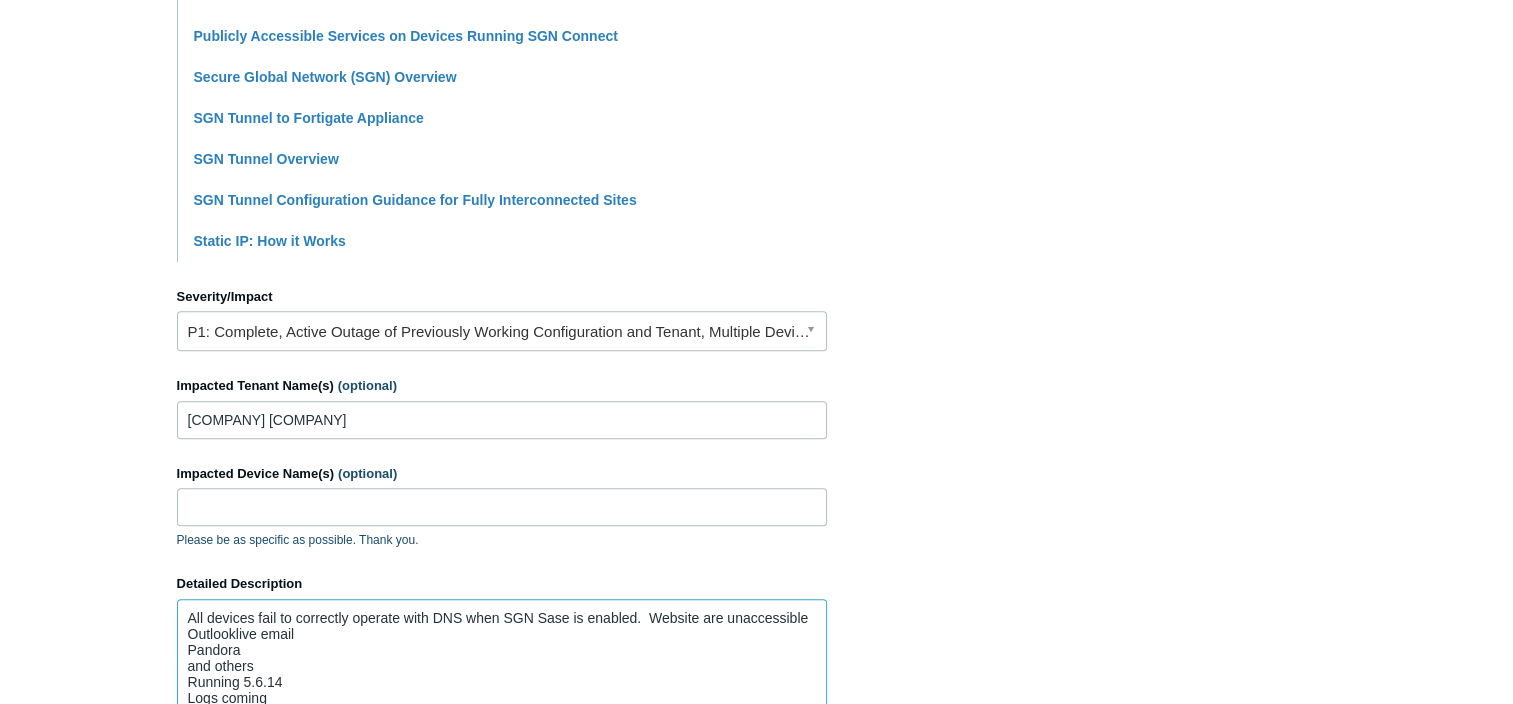 scroll, scrollTop: 664, scrollLeft: 0, axis: vertical 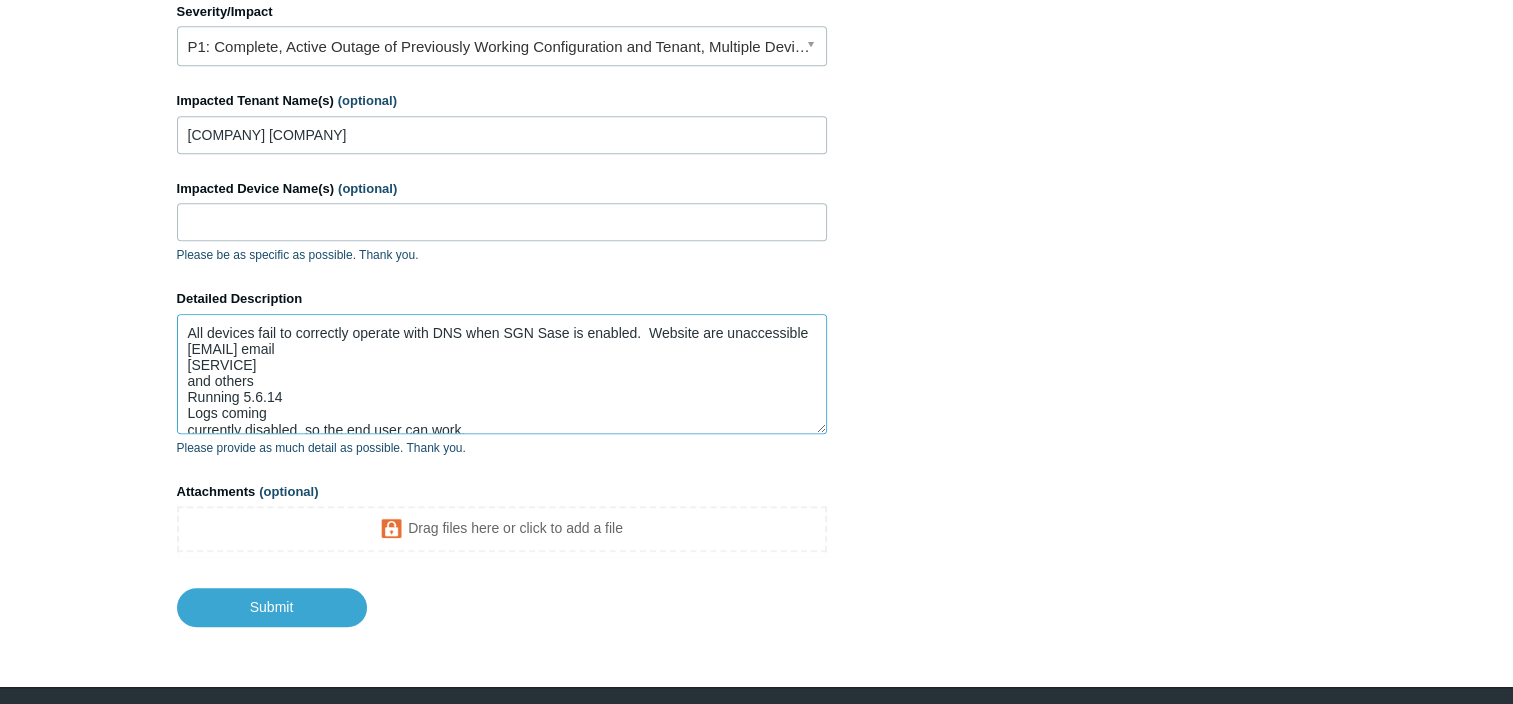 click on "All devices fail to correctly operate with DNS when SGN Sase is enabled.  Website are unaccessible
[EMAIL] email
[SERVICE]
and others
Running 5.6.14
Logs coming
currently disabled  so the end user can work.
SSL inspection wasn't on, turned it on and still no access
Webfiltering is not configured or turned on." at bounding box center [502, 374] 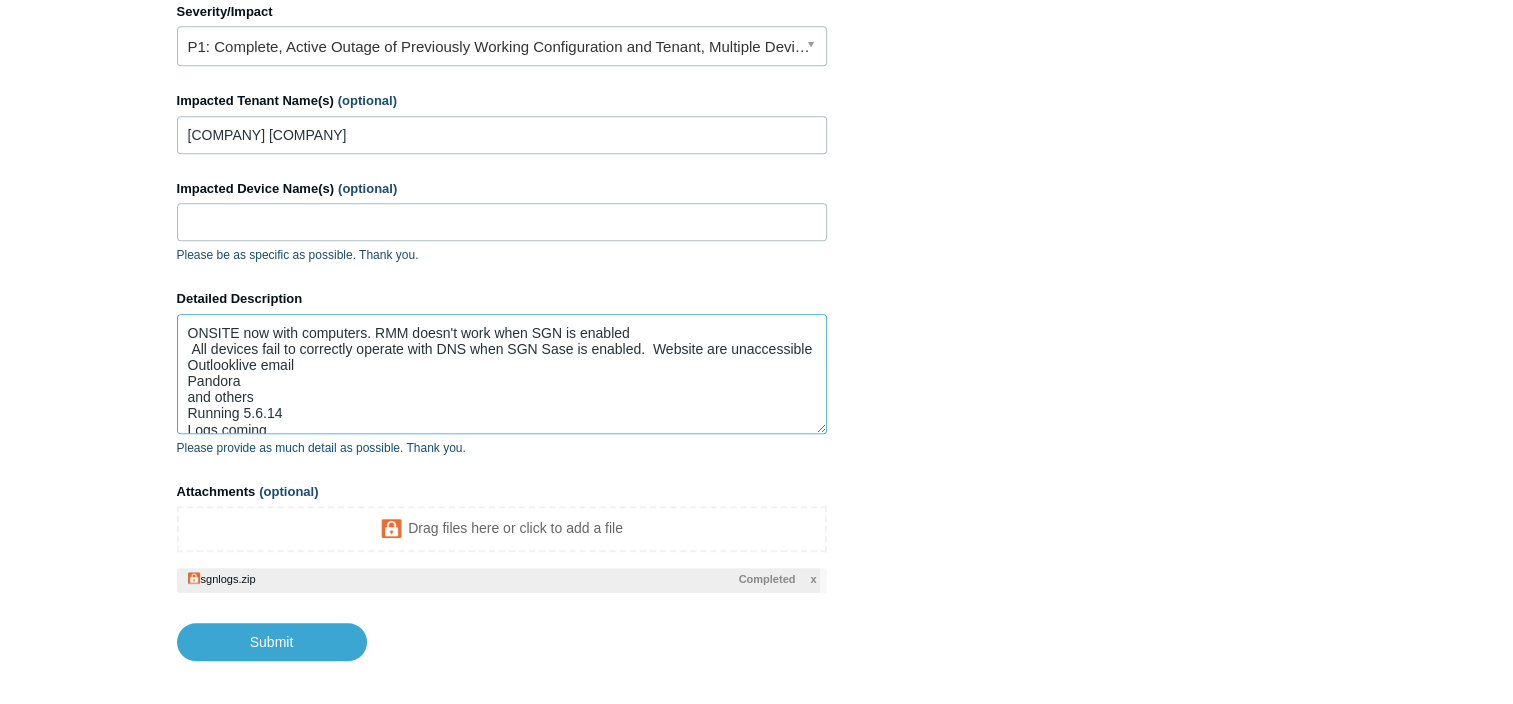 click on "ONSITE now with computers. RMM doesn't work when SGN is enabled
All devices fail to correctly operate with DNS when SGN Sase is enabled.  Website are unaccessible
Outlooklive email
Pandora
and others
Running 5.6.14
Logs coming
currently disabled  so the end user can work.
SSL inspection wasn't on, turned it on and still no access
Webfiltering is not configured or turned on." at bounding box center [502, 374] 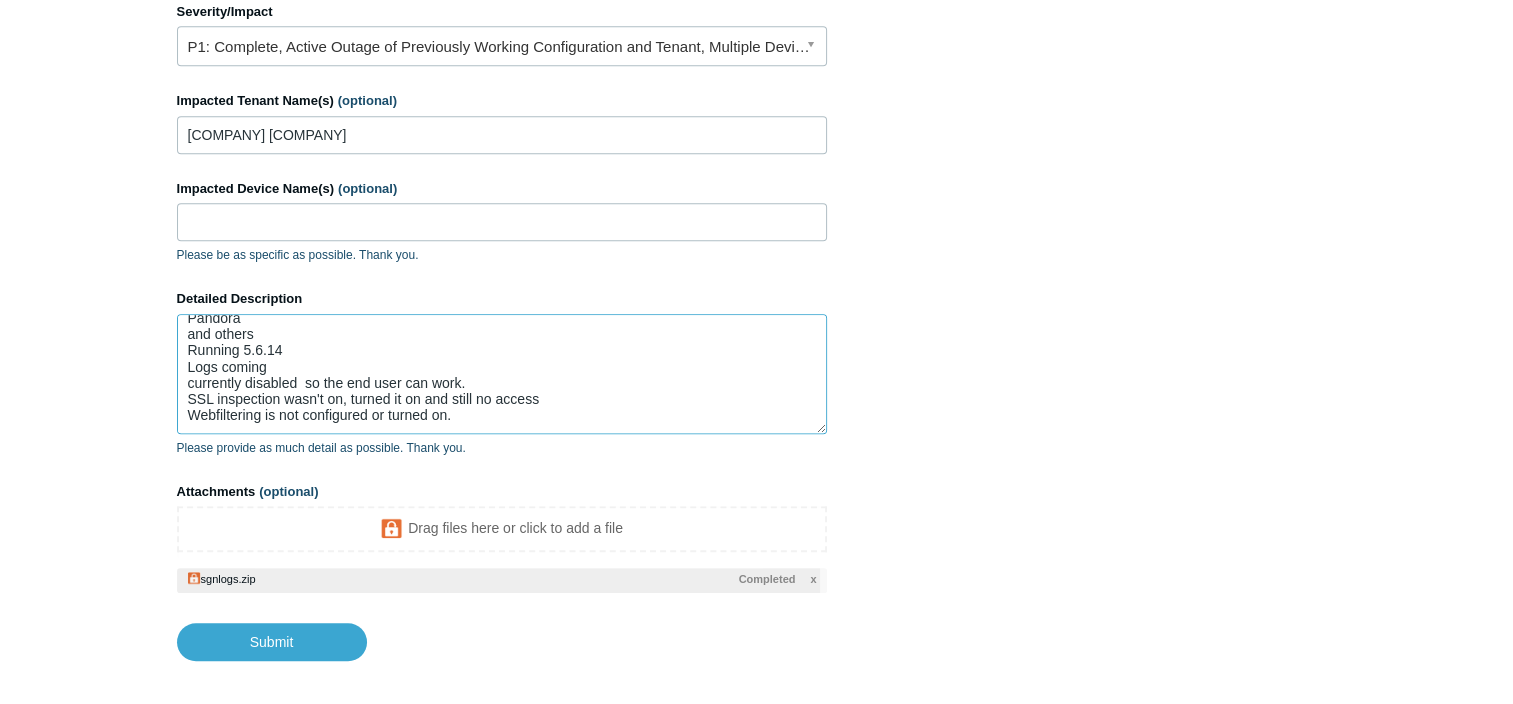 scroll, scrollTop: 100, scrollLeft: 0, axis: vertical 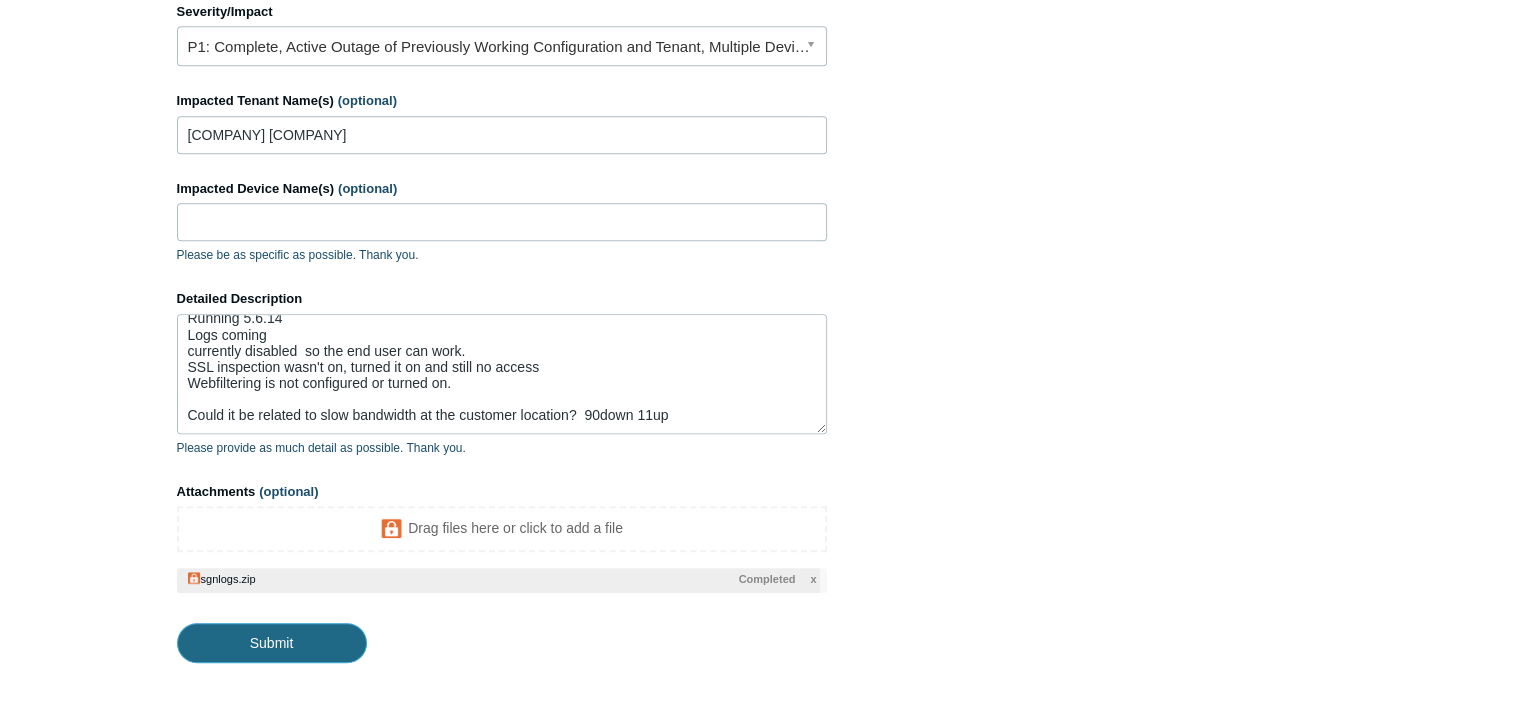 click on "Submit" at bounding box center (272, 643) 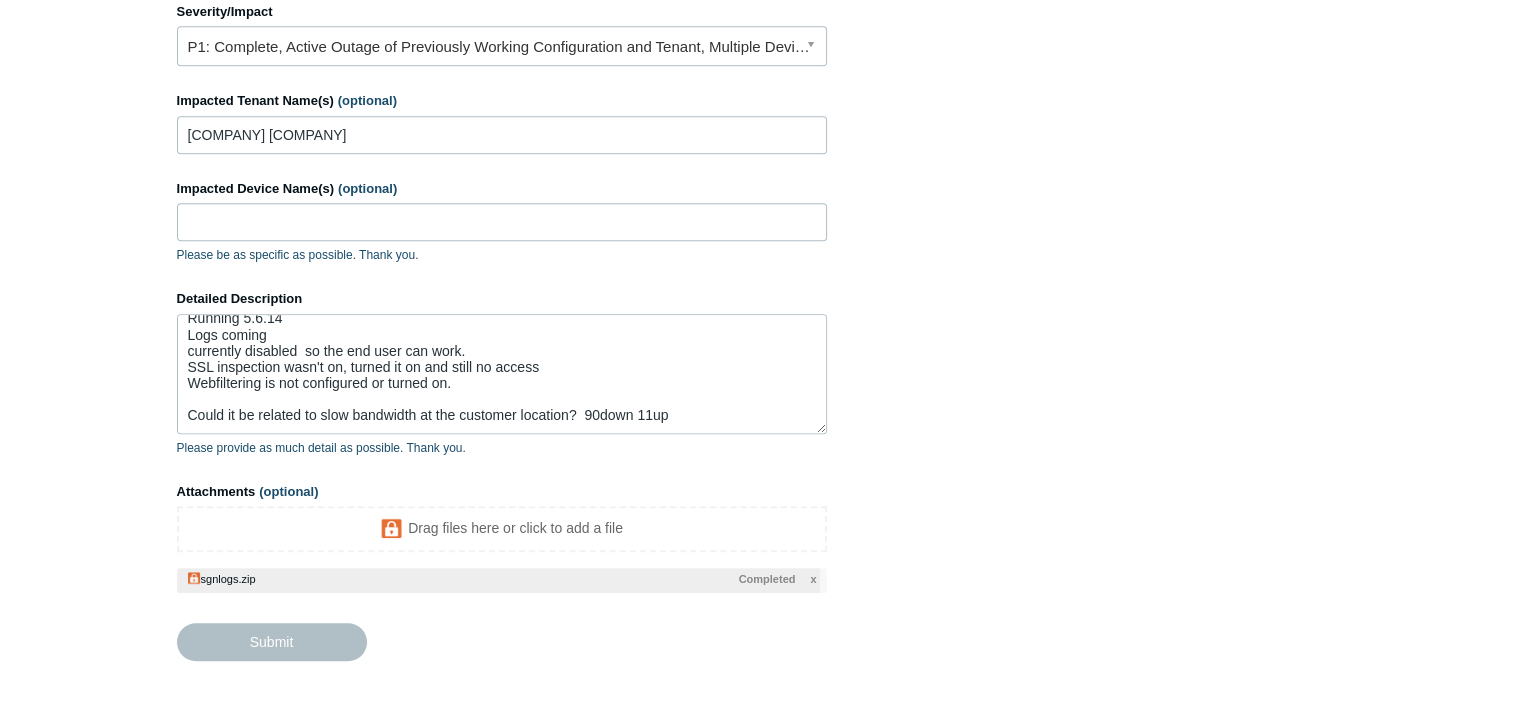 type on "ONSITE now with computers. RMM doesn't work when SGN is enabled
All devices fail to correctly operate with DNS when SGN Sase is enabled.  Website are unaccessible
[EMAIL] email
[SERVICE]
and others
Running 5.6.14
Logs coming
currently disabled  so the end user can work.
SSL inspection wasn't on, turned it on and still no access
Webfiltering is not configured or turned on.
Could it be related to slow bandwidth at the customer location?  90down 11up
This ticket includes a secure attachment. Use this link to access the attached files:
https://todyl.sendsafely.com/receive/?thread=C16K-PB3W&packageCode=L82w70MlptgNrl5CD0yUxwyR8KvHdqJ407WJGQUJxP4#keyCode=bT0BZkHSKqEFqV8-MJjCEhviZeIp25H3Wfq2MIWA8Bo" 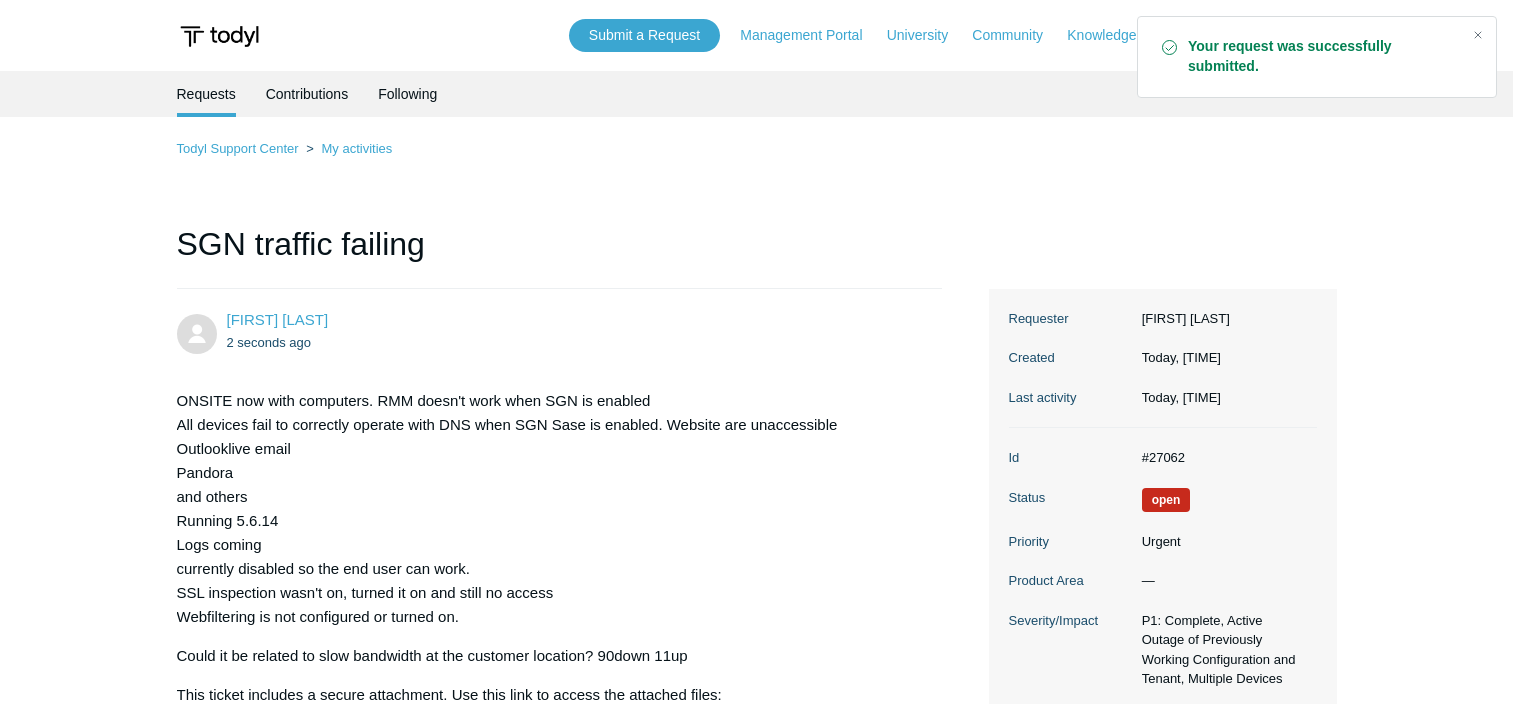 scroll, scrollTop: 0, scrollLeft: 0, axis: both 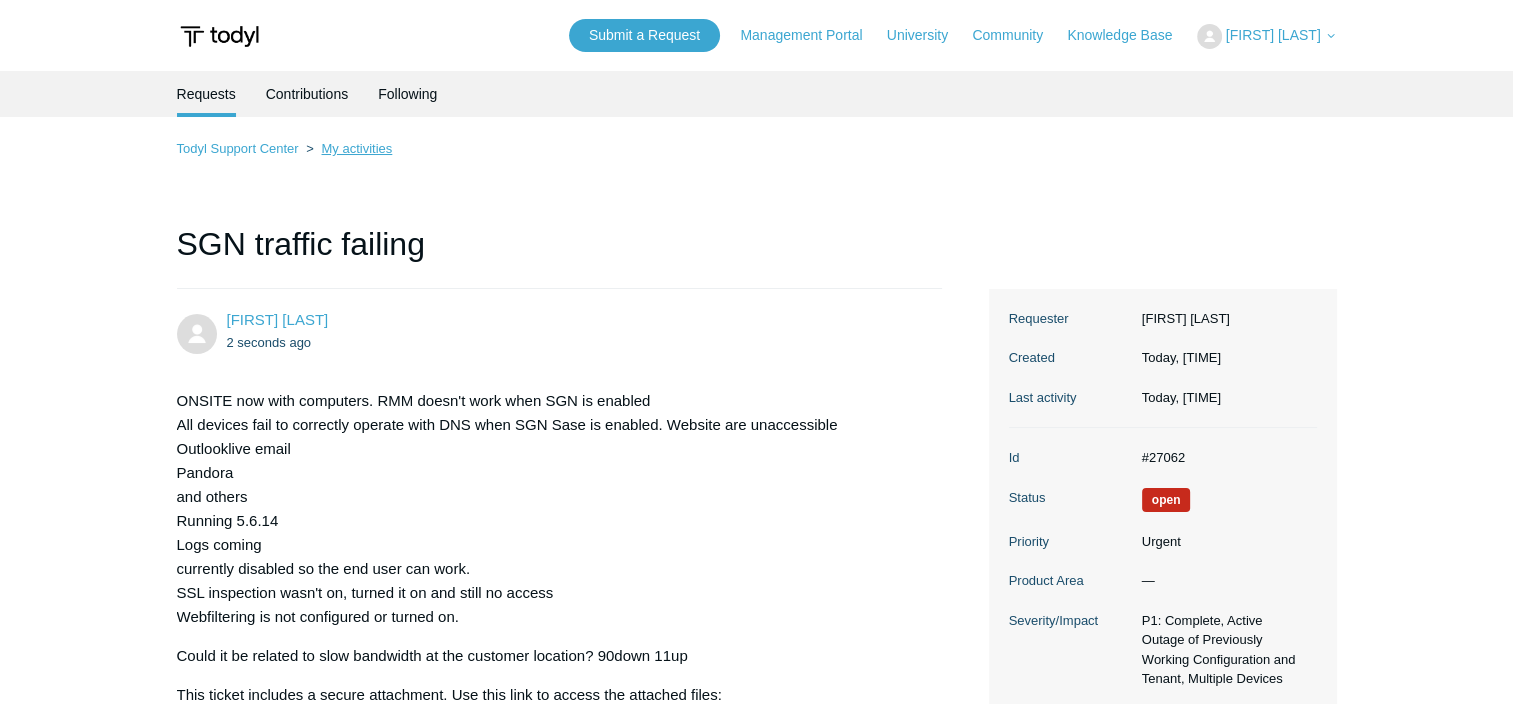 click on "My activities" at bounding box center (356, 148) 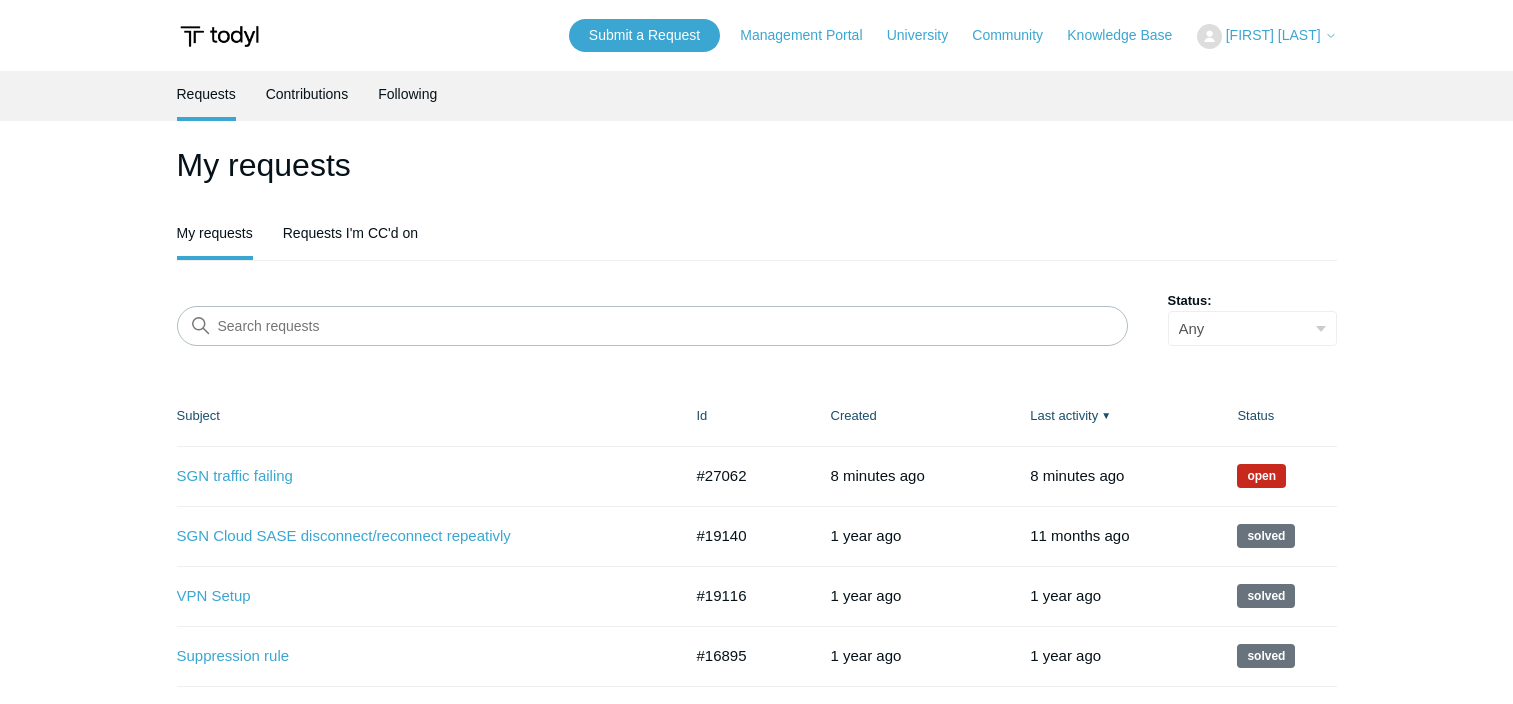 scroll, scrollTop: 0, scrollLeft: 0, axis: both 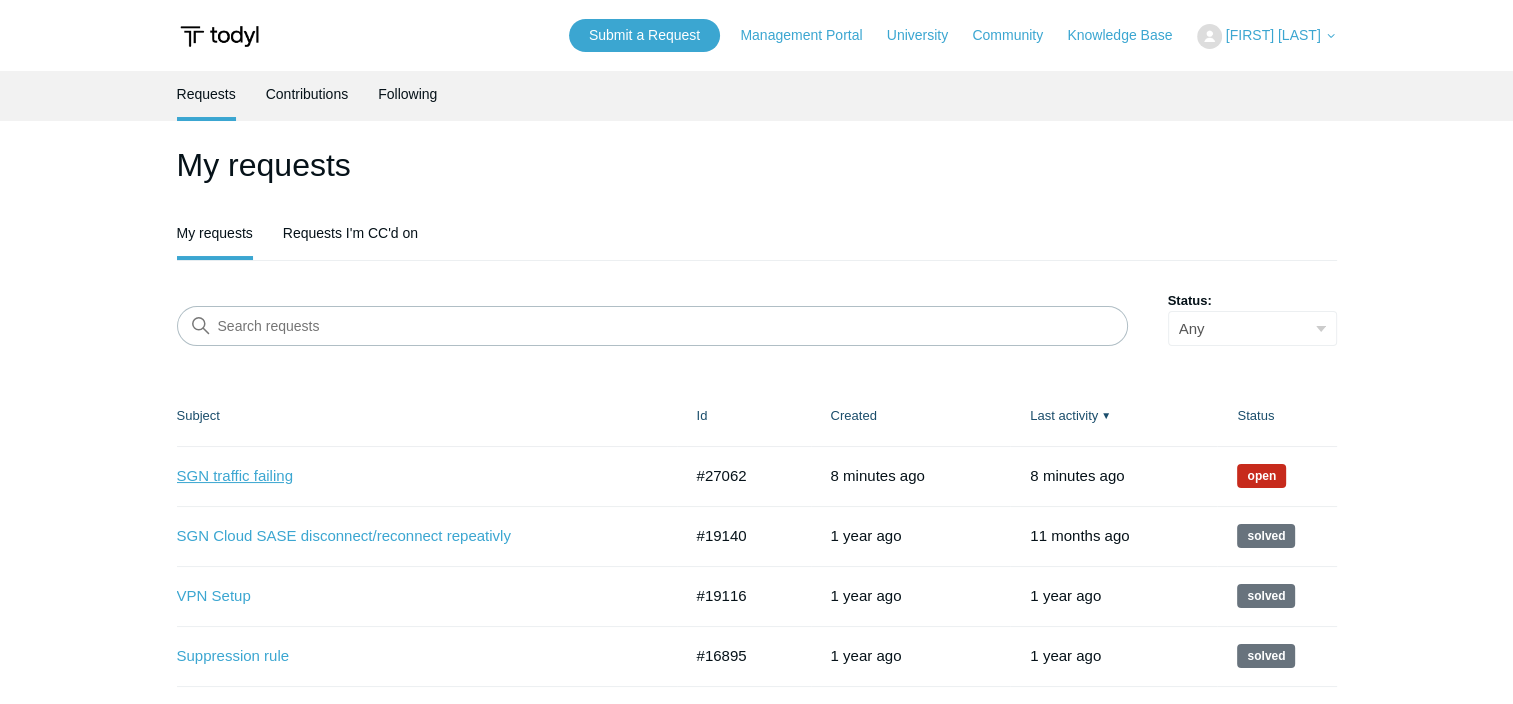 click on "SGN traffic failing" at bounding box center [414, 476] 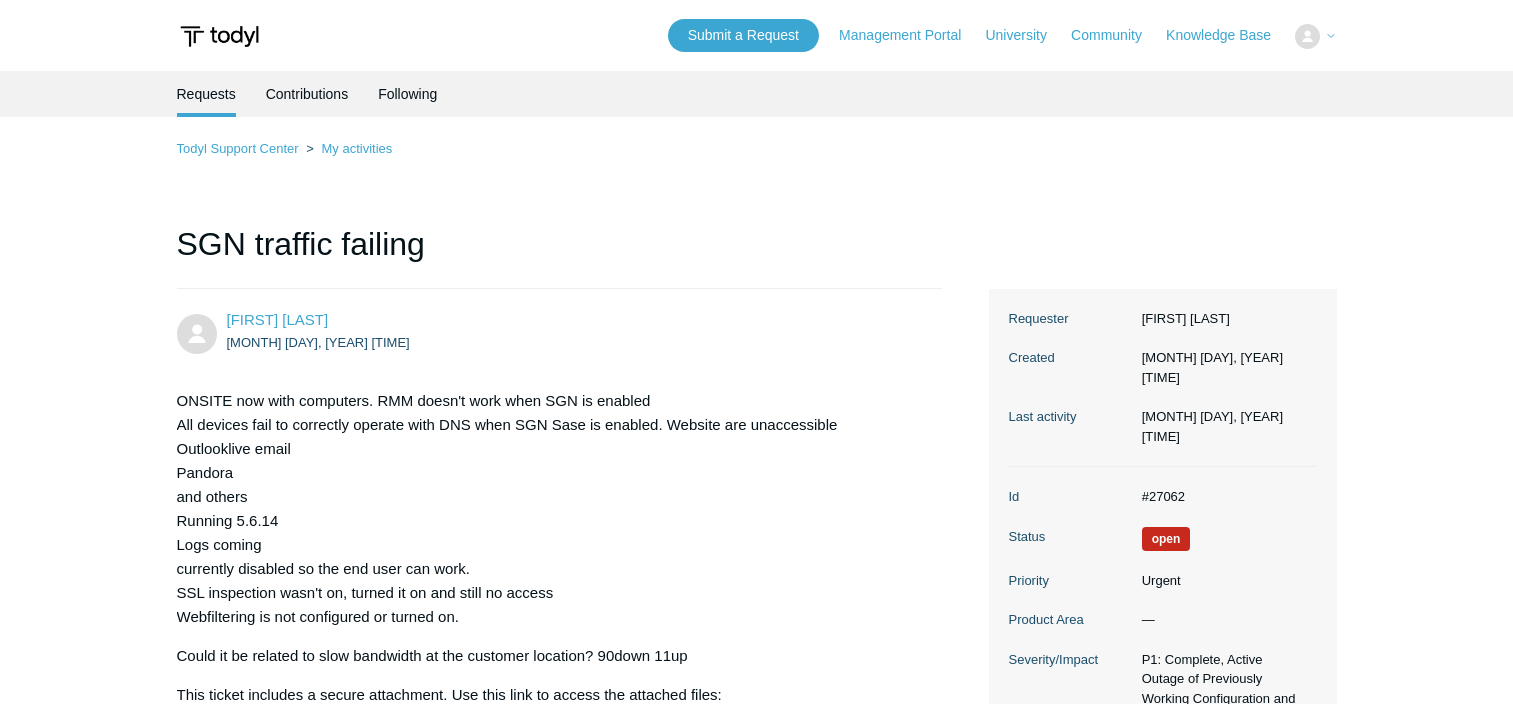 scroll, scrollTop: 0, scrollLeft: 0, axis: both 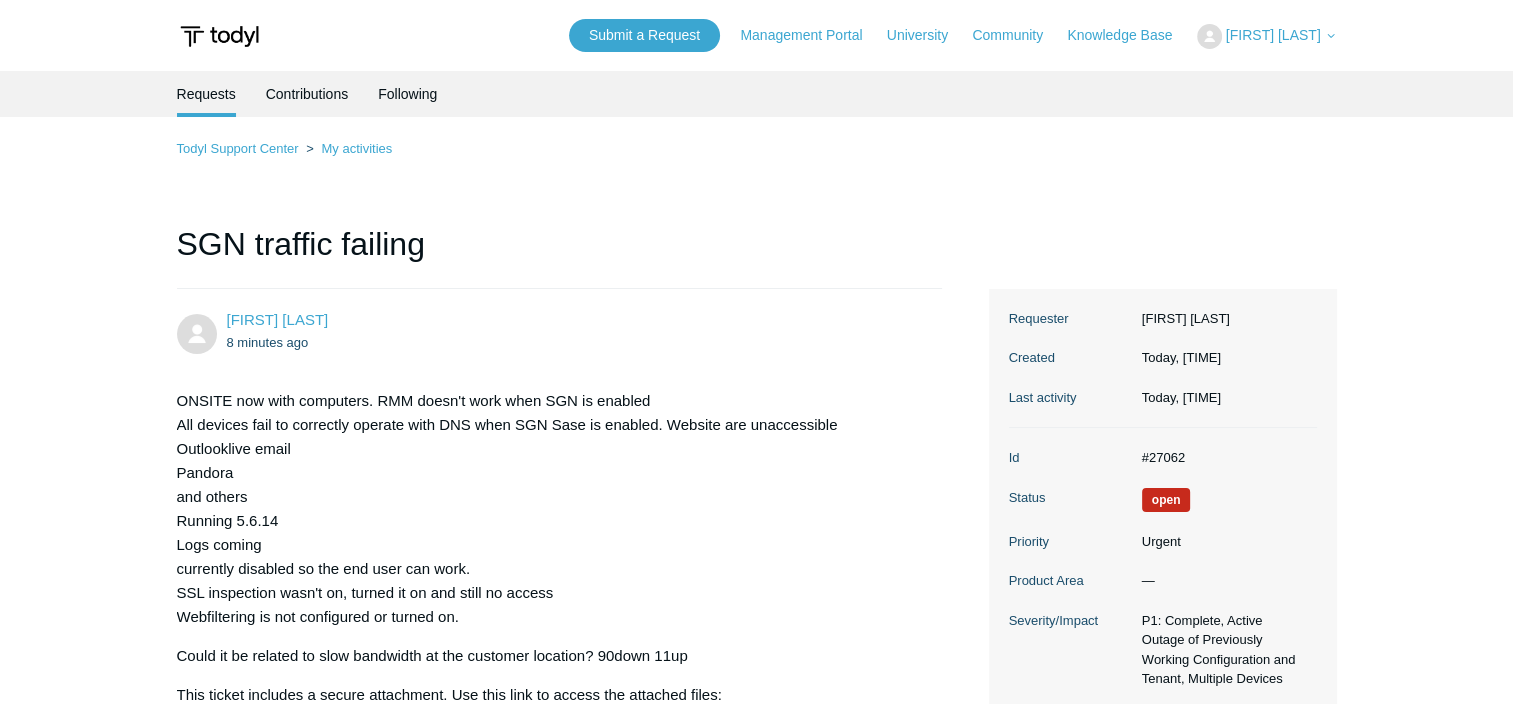 click on "SGN traffic failing" at bounding box center [560, 254] 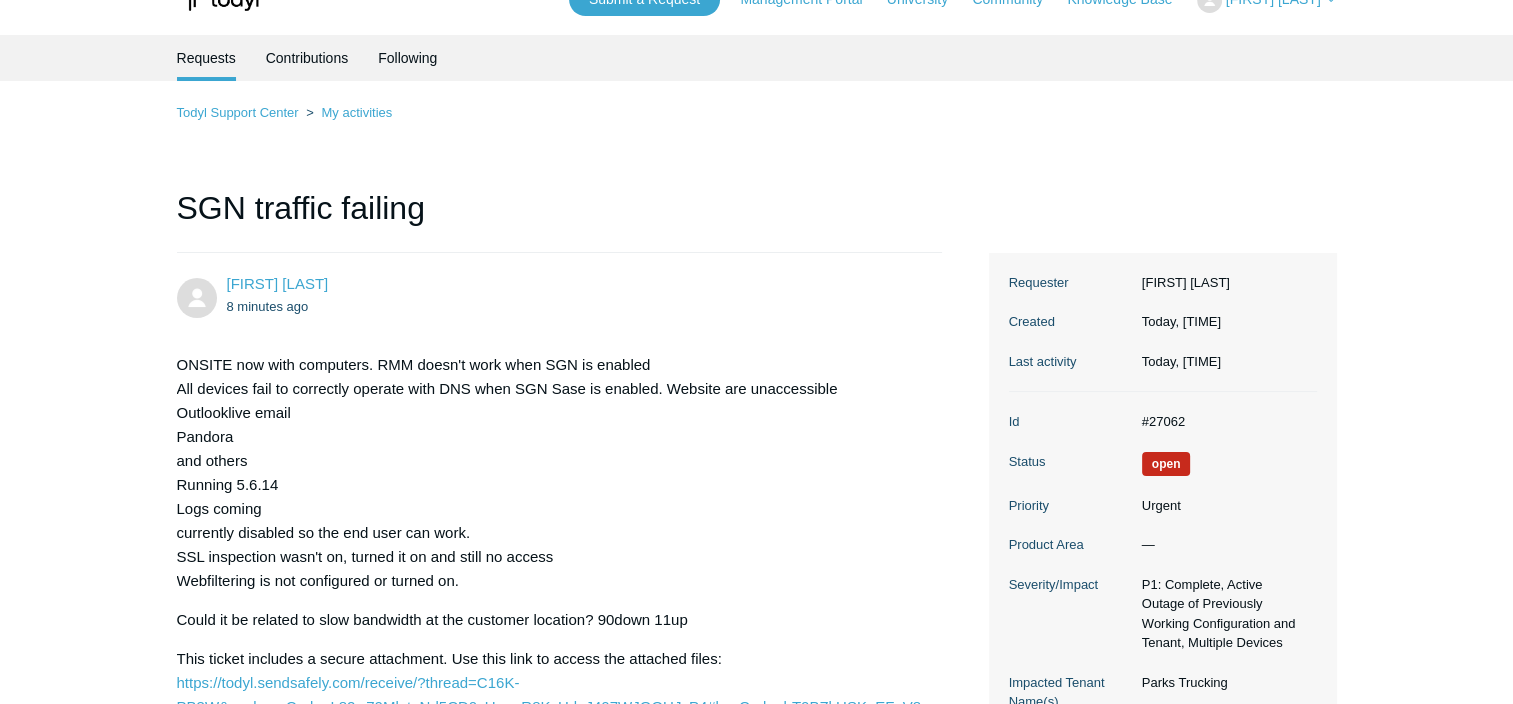 scroll, scrollTop: 40, scrollLeft: 0, axis: vertical 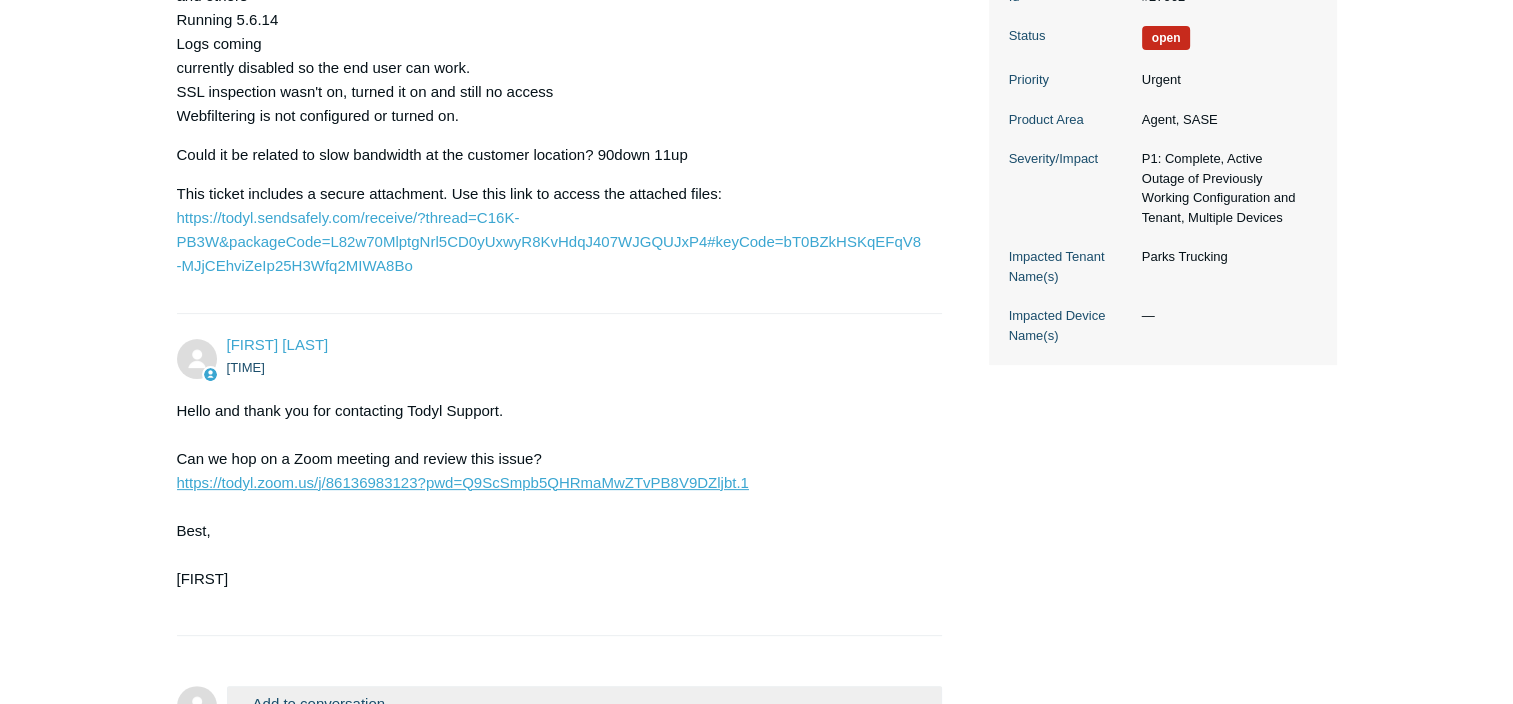 click on "https://todyl.zoom.us/j/86136983123?pwd=Q9ScSmpb5QHRmaMwZTvPB8V9DZljbt.1" at bounding box center (463, 482) 